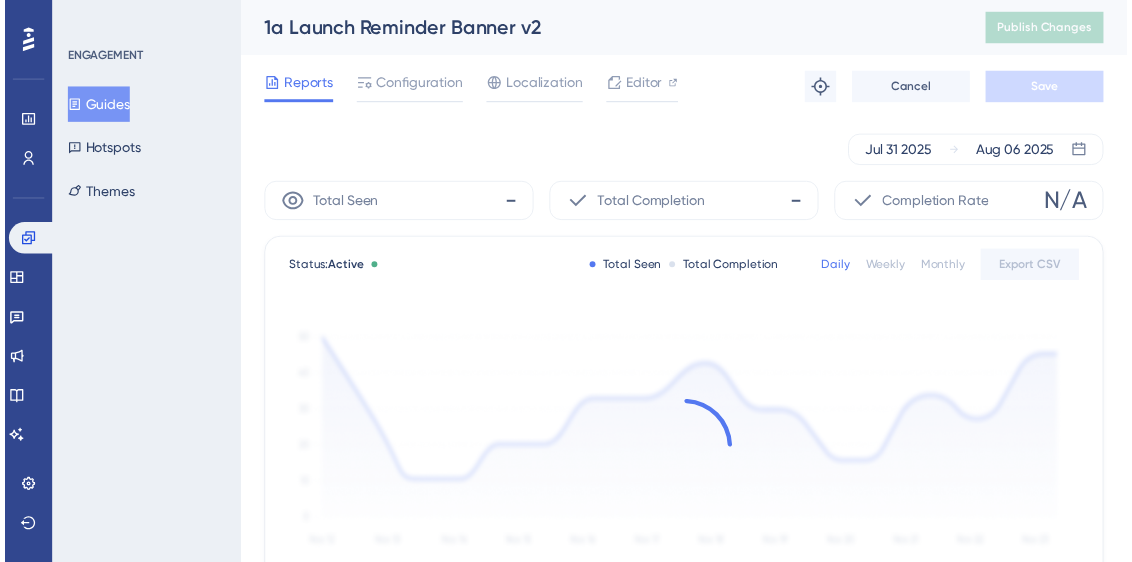 scroll, scrollTop: 0, scrollLeft: 0, axis: both 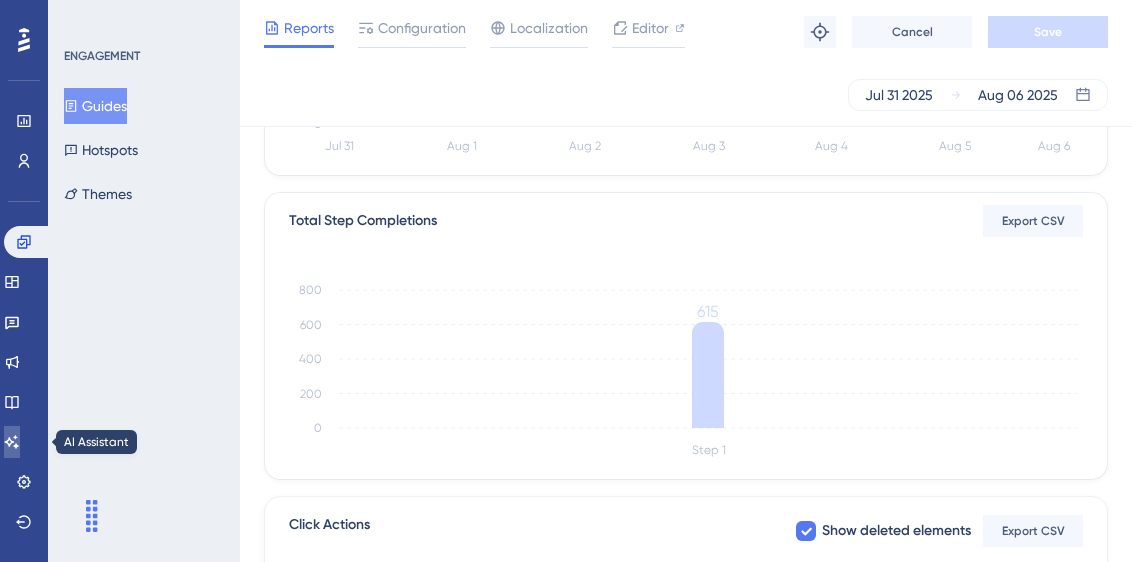 click 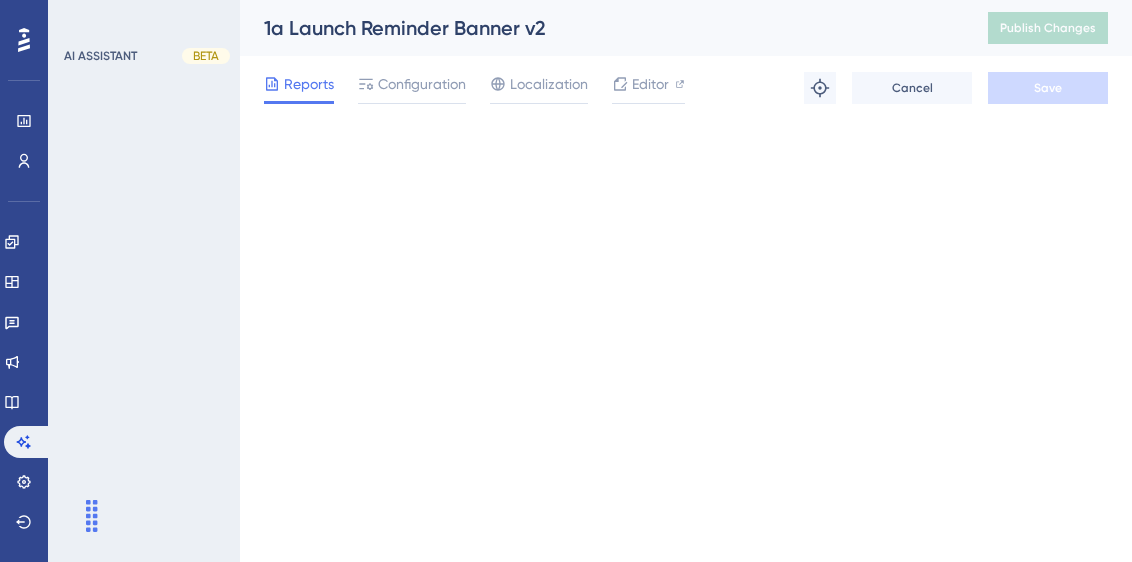 scroll, scrollTop: 0, scrollLeft: 0, axis: both 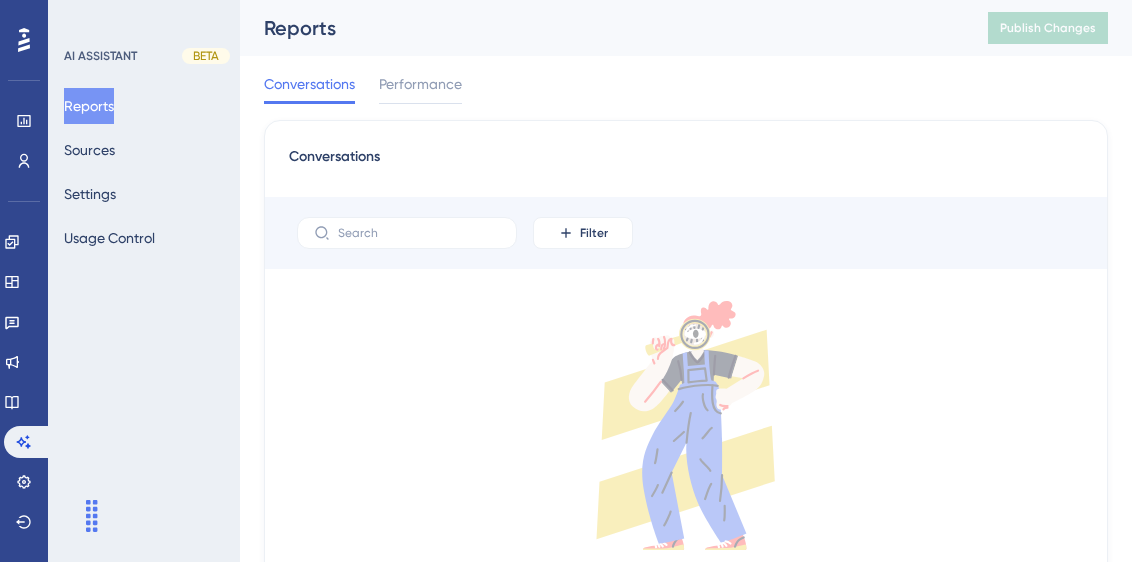 click 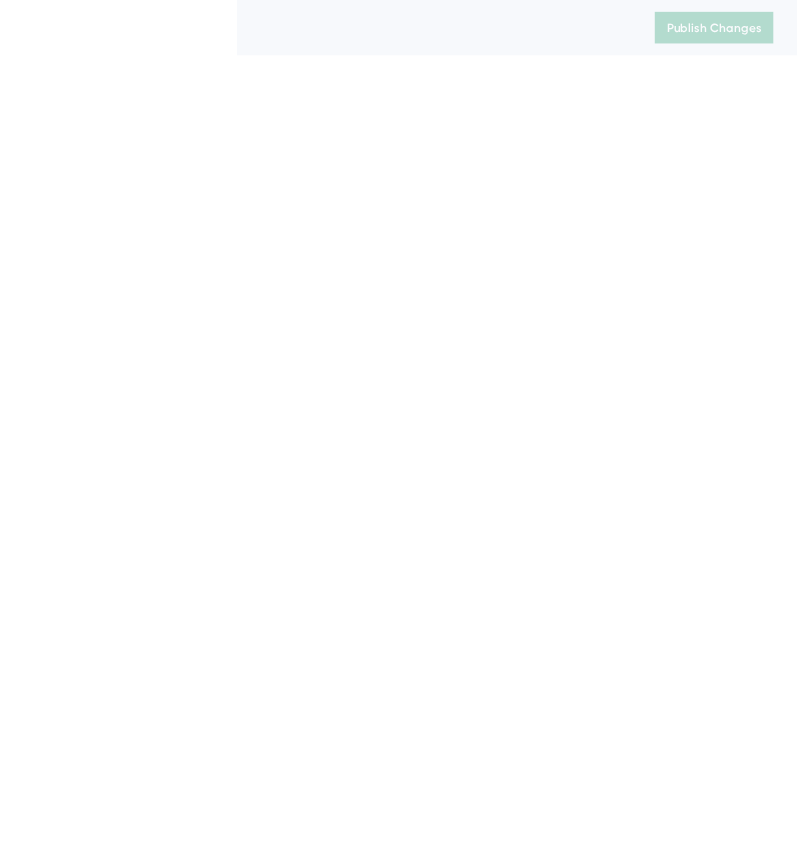 scroll, scrollTop: 0, scrollLeft: 0, axis: both 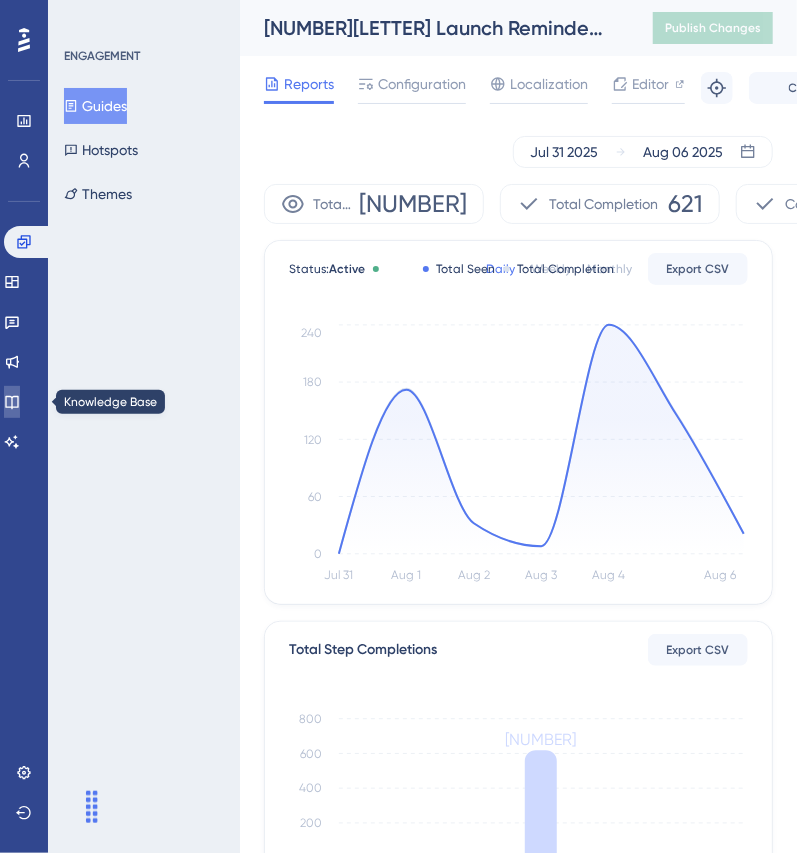 click 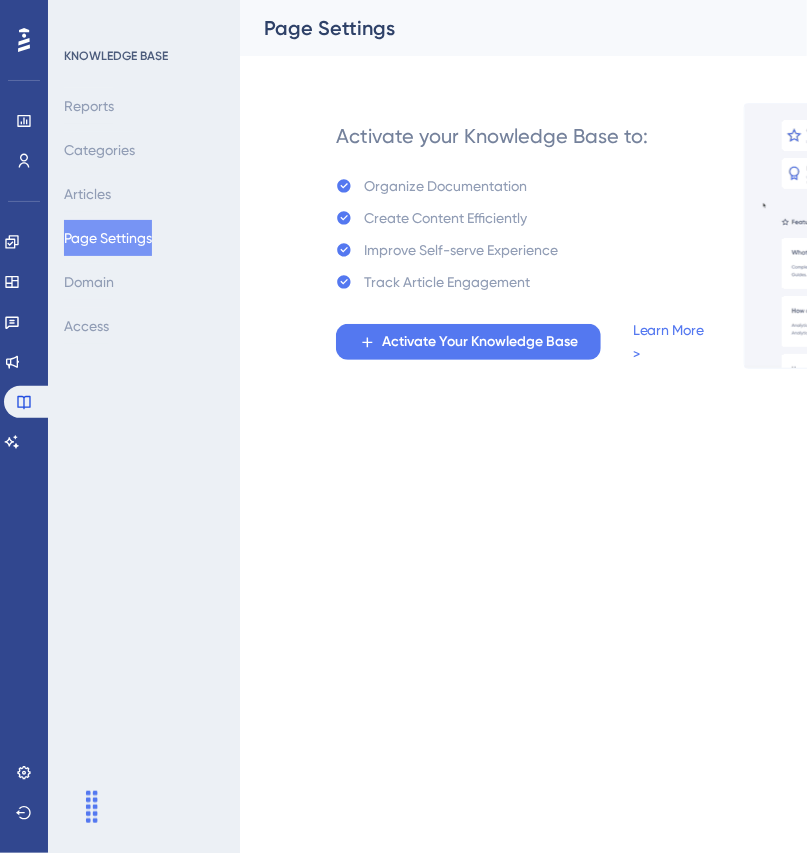 click at bounding box center (50, 805) 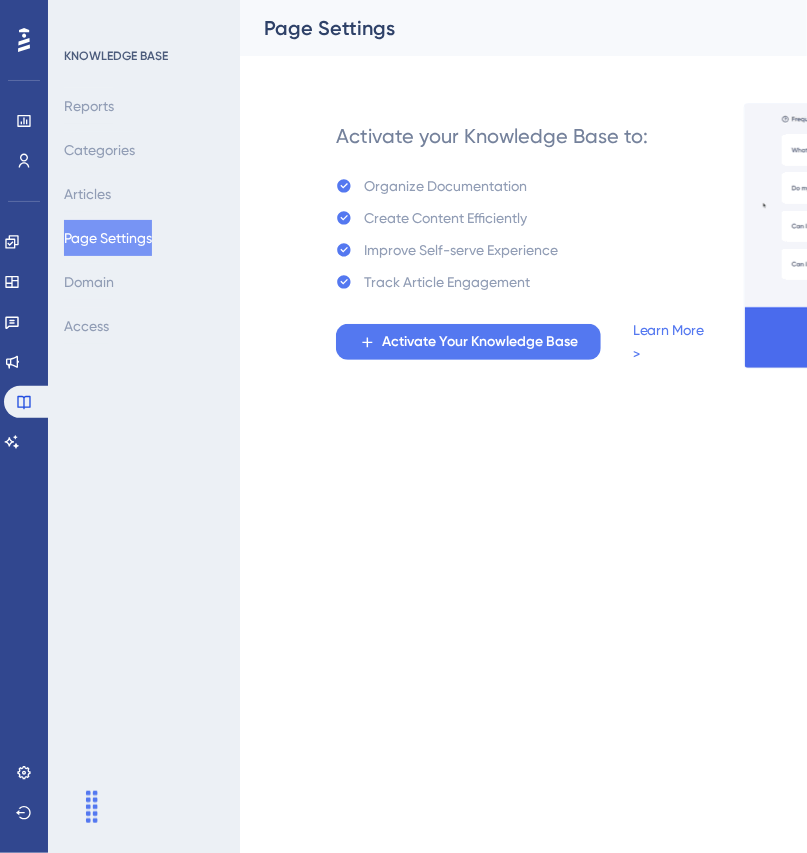 click at bounding box center (50, 805) 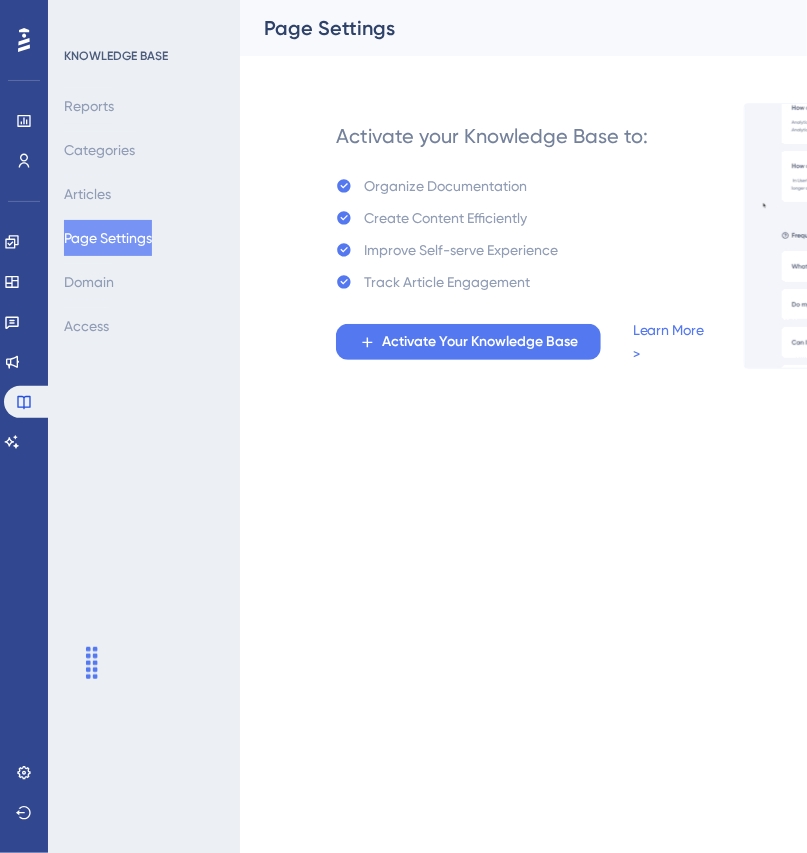 drag, startPoint x: 94, startPoint y: 797, endPoint x: 91, endPoint y: 655, distance: 142.0317 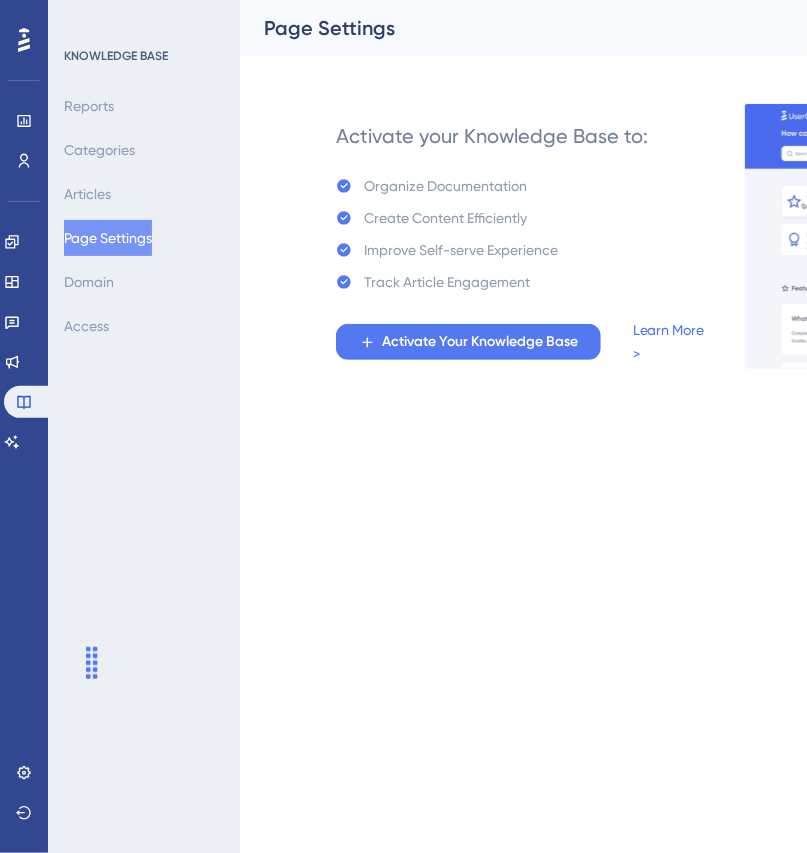 click at bounding box center (50, 661) 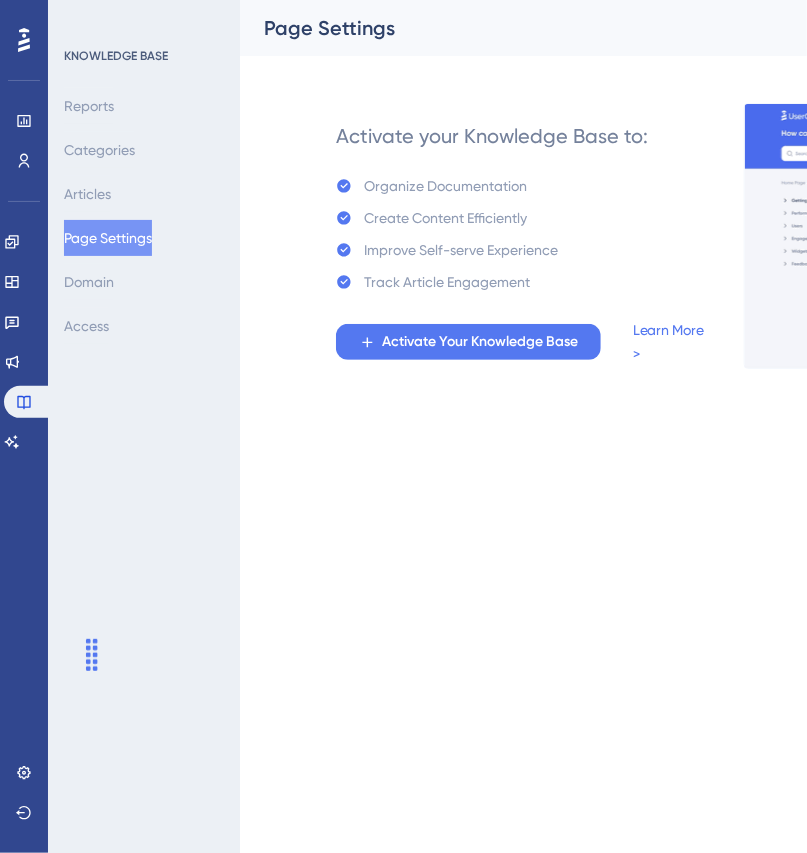 click at bounding box center (50, 653) 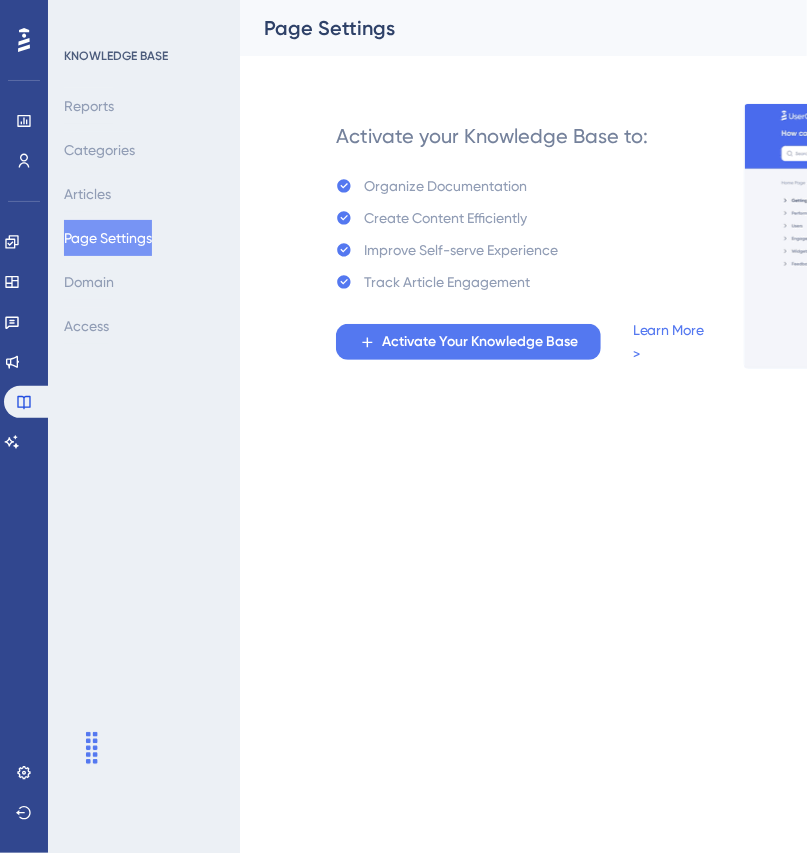 click on "Reports Categories Articles Page Settings Domain Access Page Settings Activate your Knowledge Base to: Organize Documentation Create Content Efficiently Improve Self-serve Experience Track Article Engagement Activate Your Knowledge Base Learn More >
[NUMBER]" at bounding box center (403, 0) 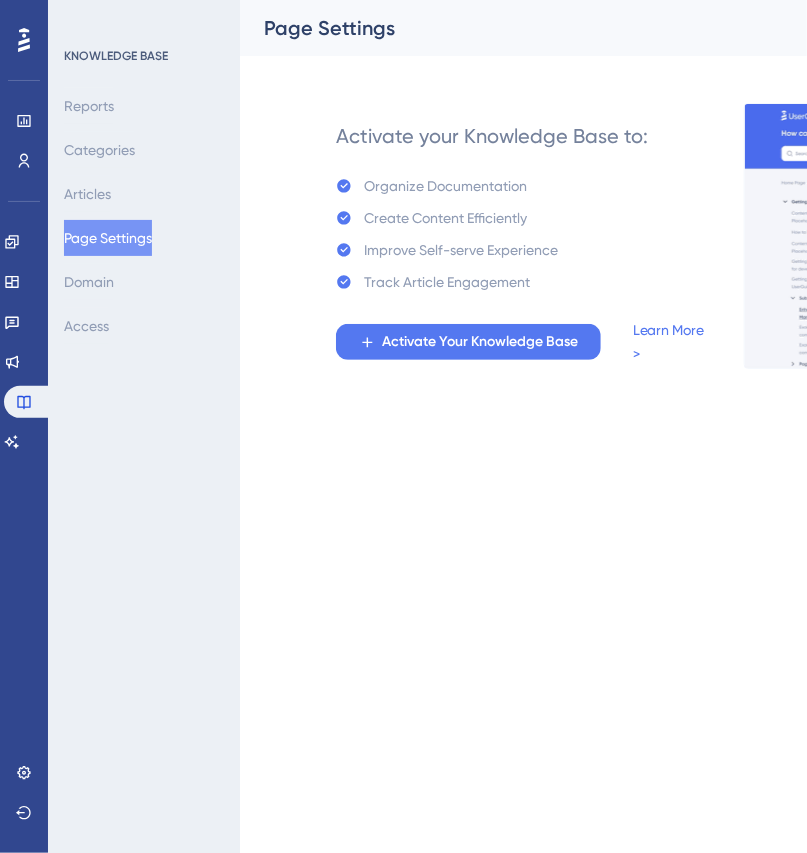 click on "Reports Categories Articles Page Settings Domain Access Page Settings Activate your Knowledge Base to: Organize Documentation Create Content Efficiently Improve Self-serve Experience Track Article Engagement Activate Your Knowledge Base Learn More >
[NUMBER]" at bounding box center (403, 0) 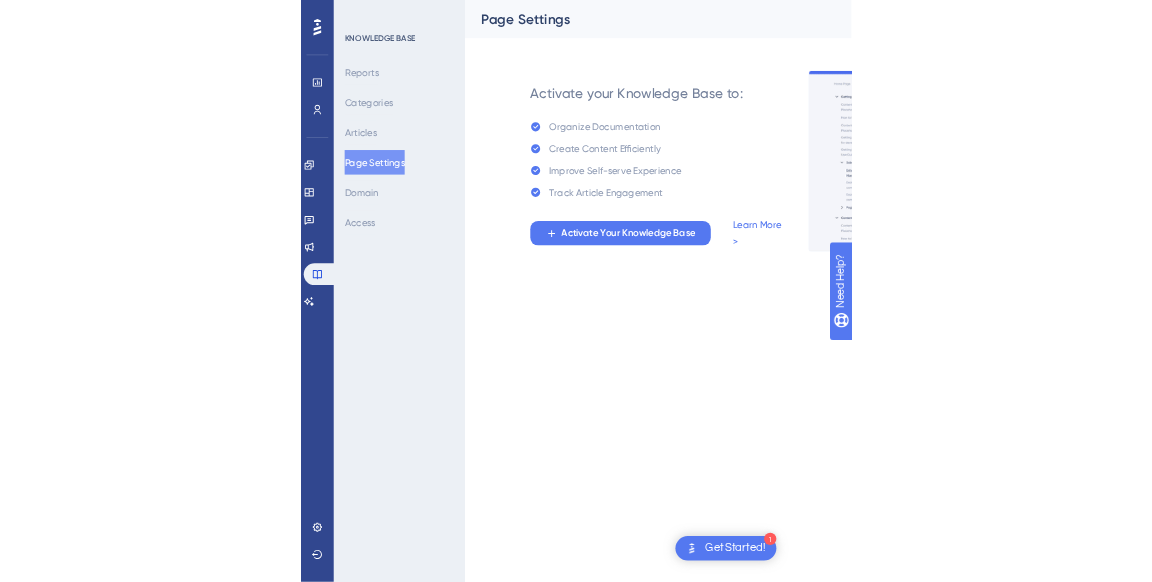 scroll, scrollTop: 0, scrollLeft: 0, axis: both 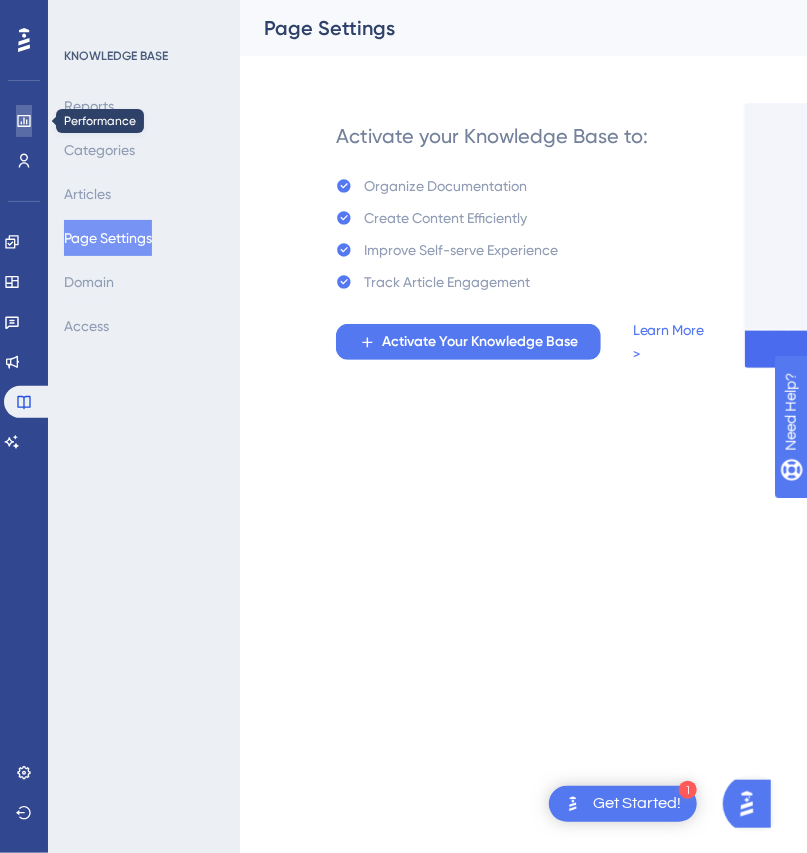 click at bounding box center [24, 121] 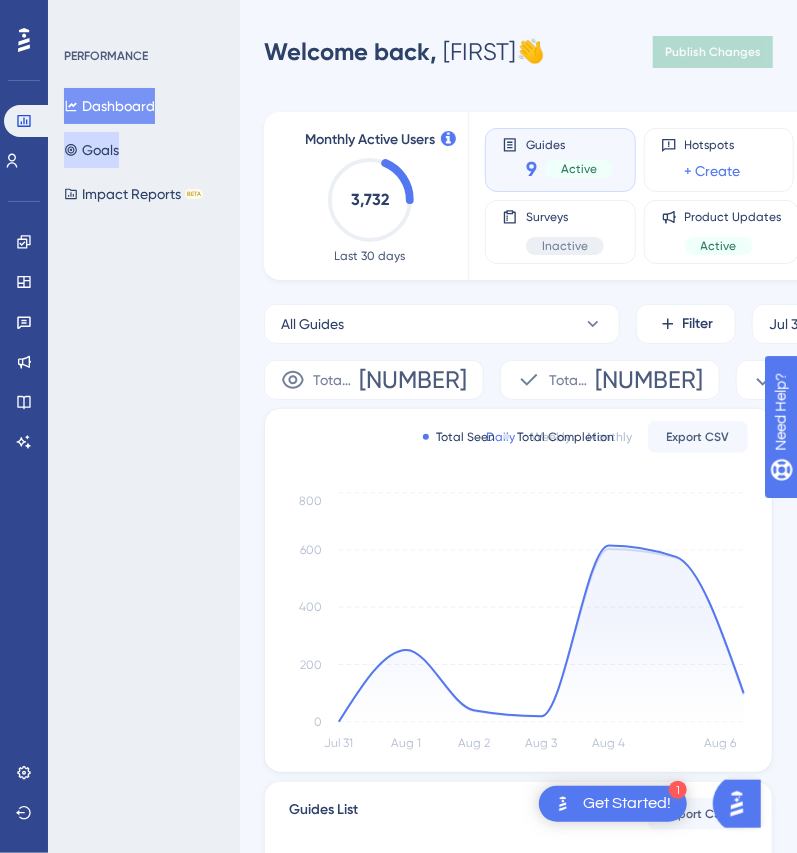 click on "Goals" at bounding box center (91, 150) 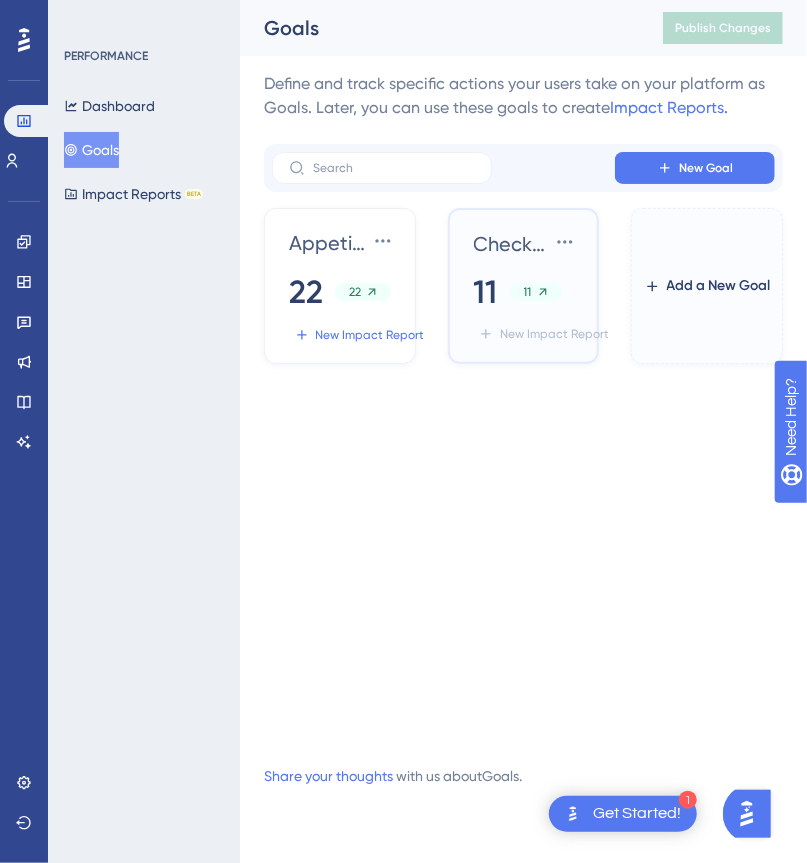 click on "Settings [NUMBER] [NUMBER] Users (Last [NUMBER] days) New Impact Report" at bounding box center [528, 288] 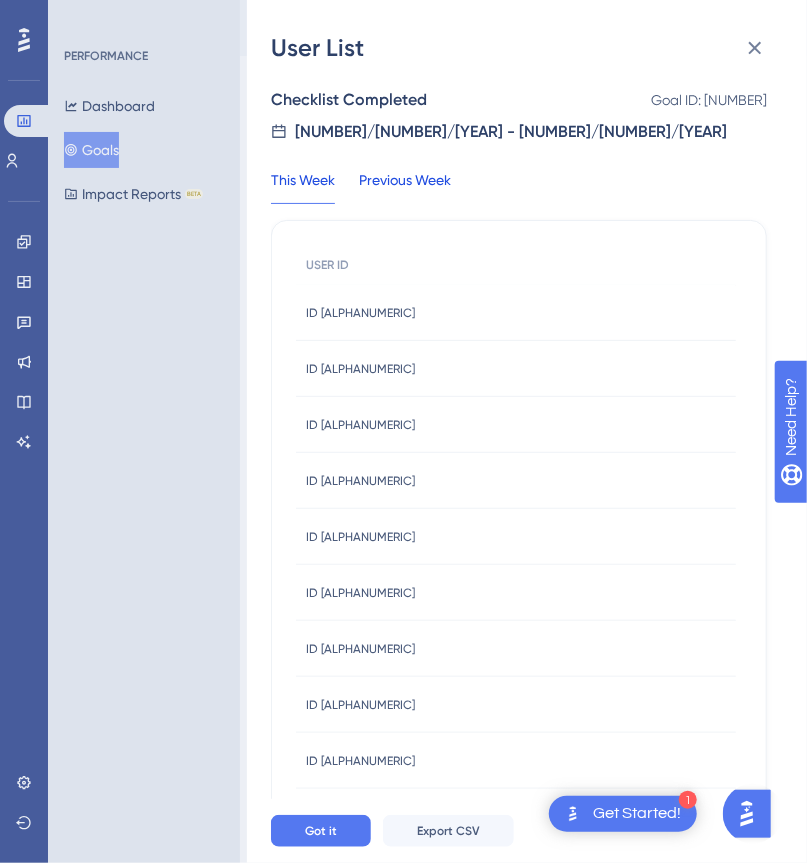 click on "Previous Week" at bounding box center (405, 186) 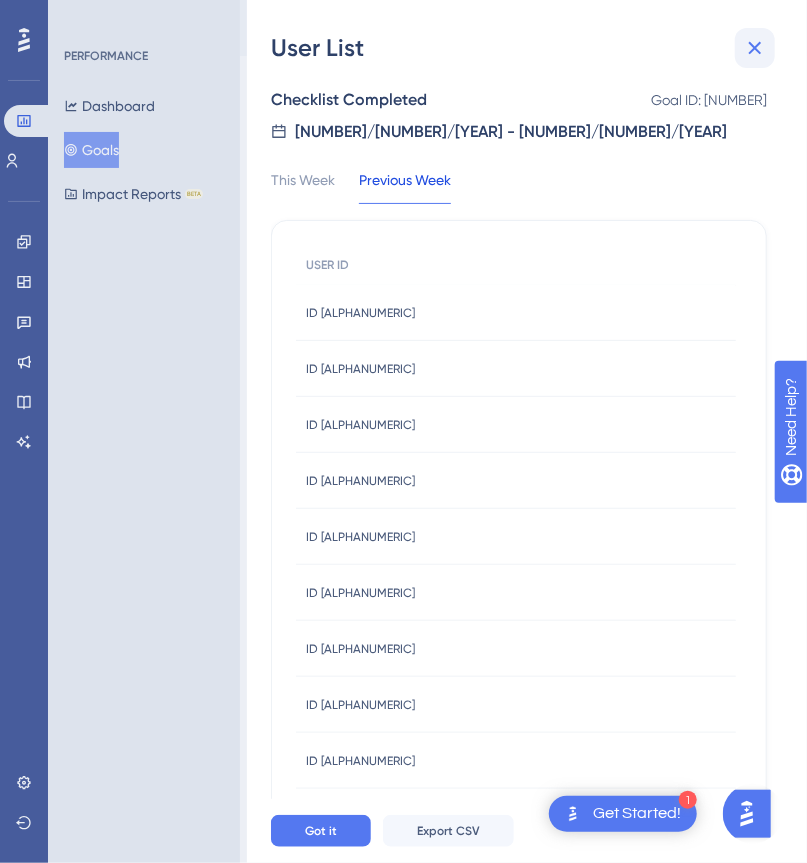 click 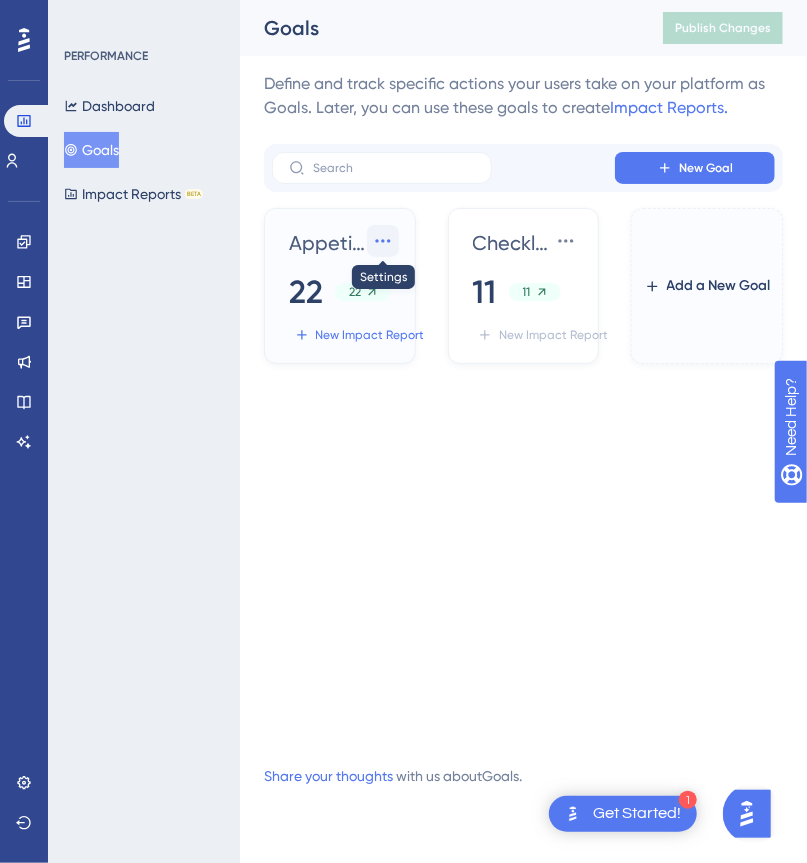 click 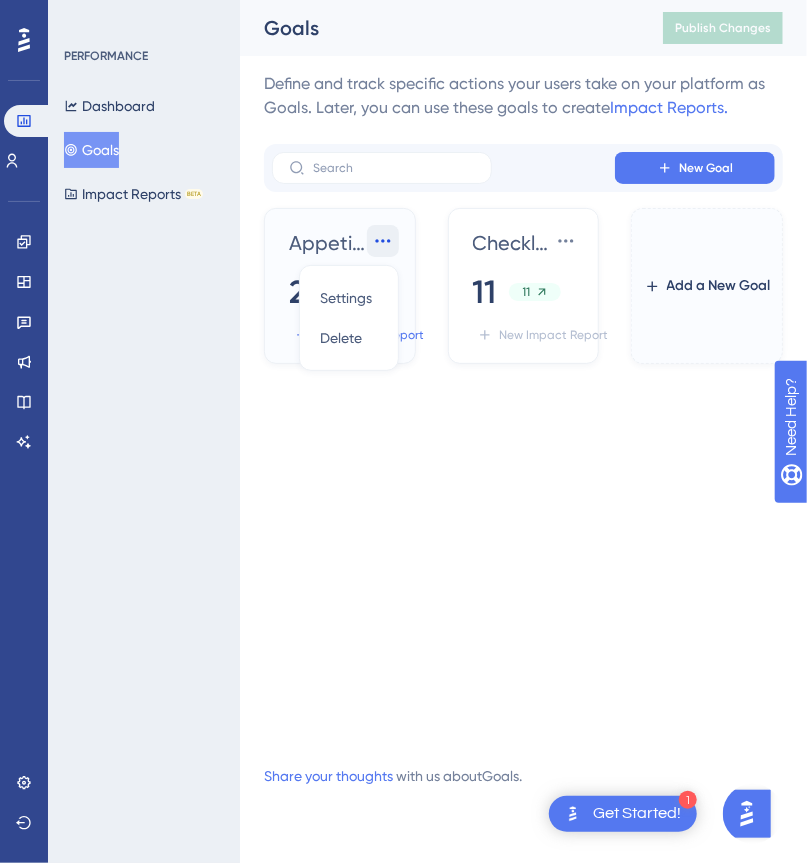 click on "PERFORMANCE Dashboard Goals Impact Reports BETA" at bounding box center (144, 431) 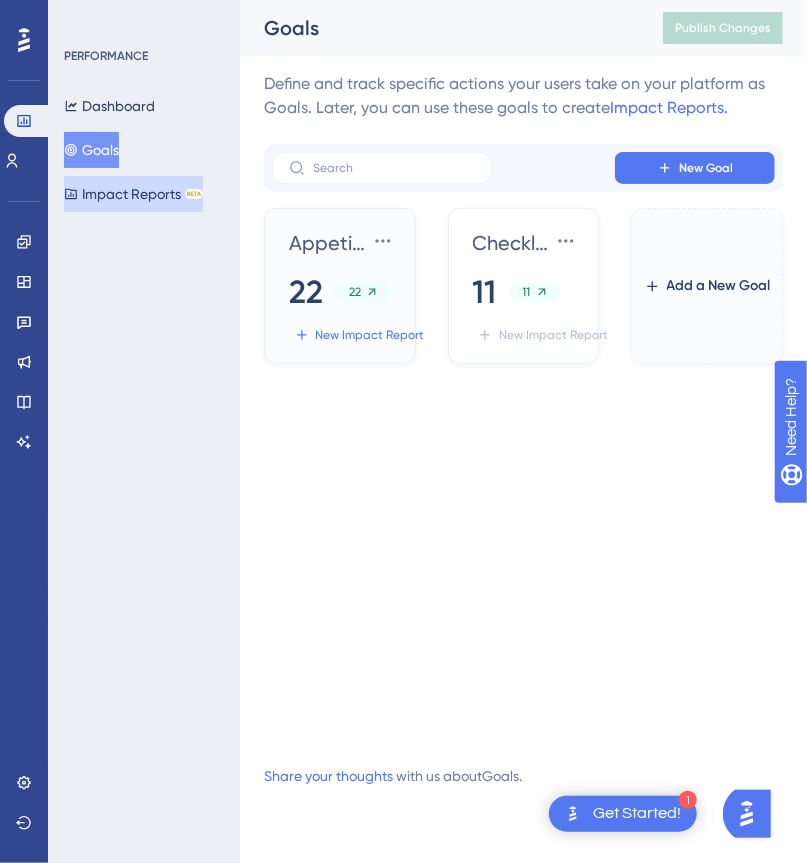 click on "Impact Reports BETA" at bounding box center [133, 194] 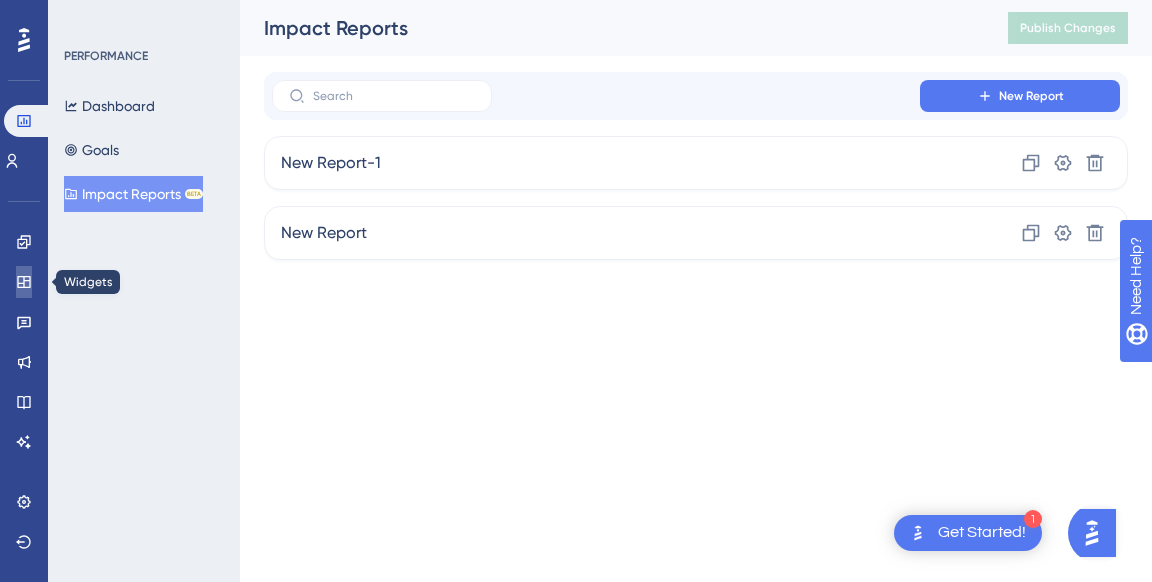 click 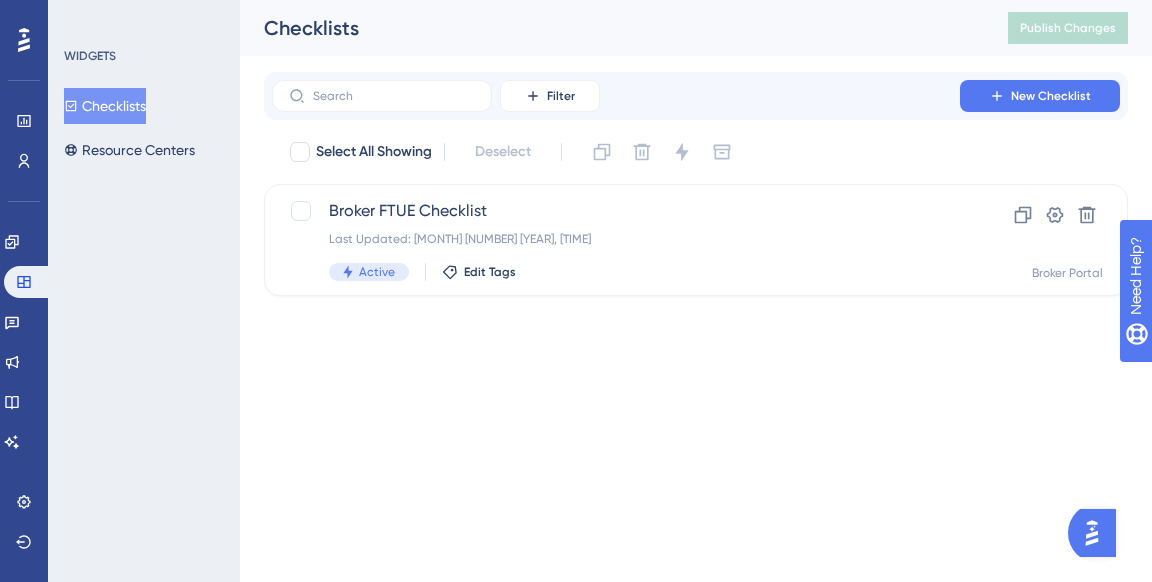 click on "WIDGETS Checklists Resource Centers" at bounding box center (144, 291) 